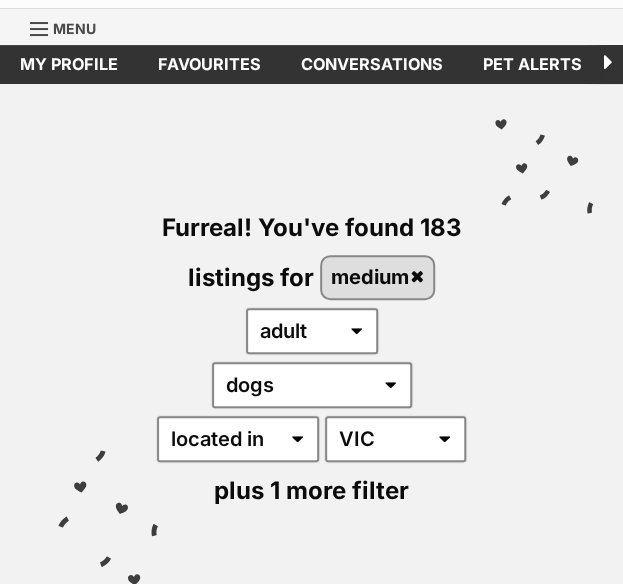 scroll, scrollTop: 0, scrollLeft: 0, axis: both 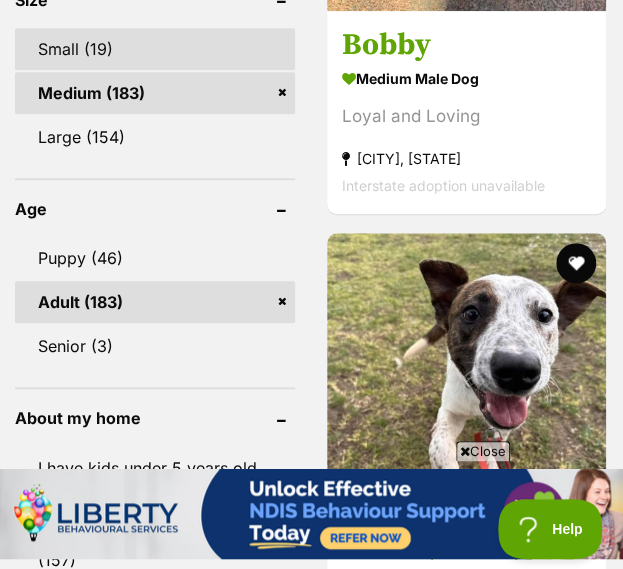 click on "Small (19)" at bounding box center [155, 49] 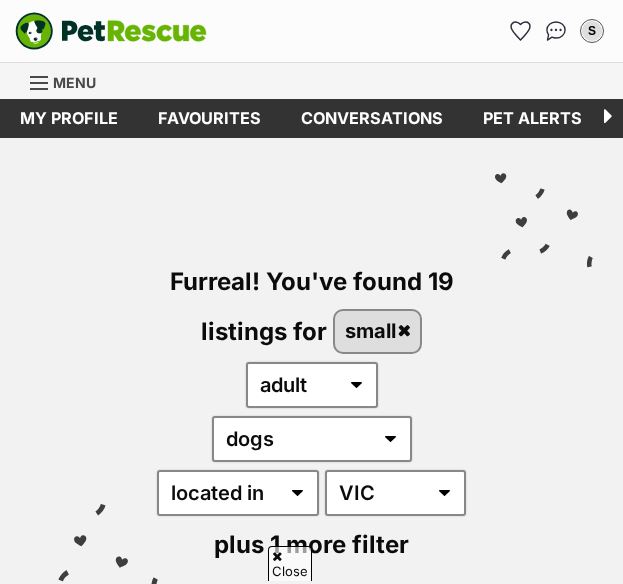 scroll, scrollTop: 1640, scrollLeft: 0, axis: vertical 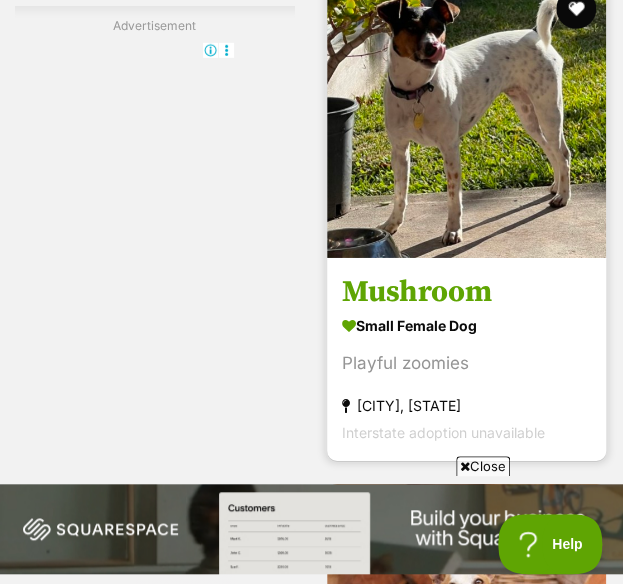 click on "small female Dog" at bounding box center (466, 325) 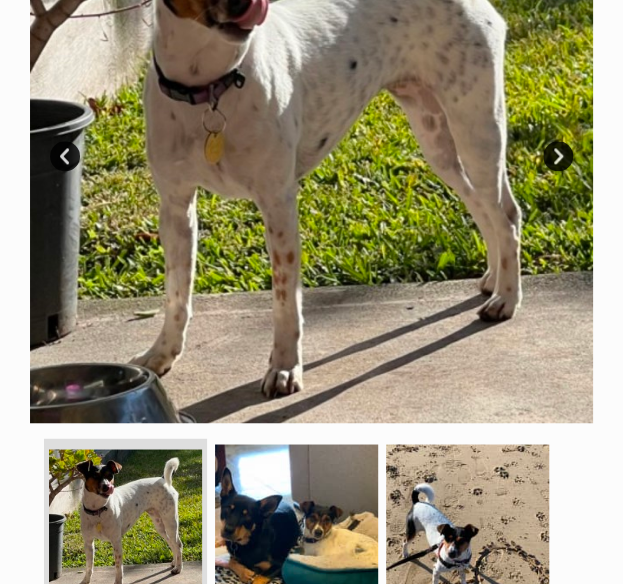 scroll, scrollTop: 552, scrollLeft: 0, axis: vertical 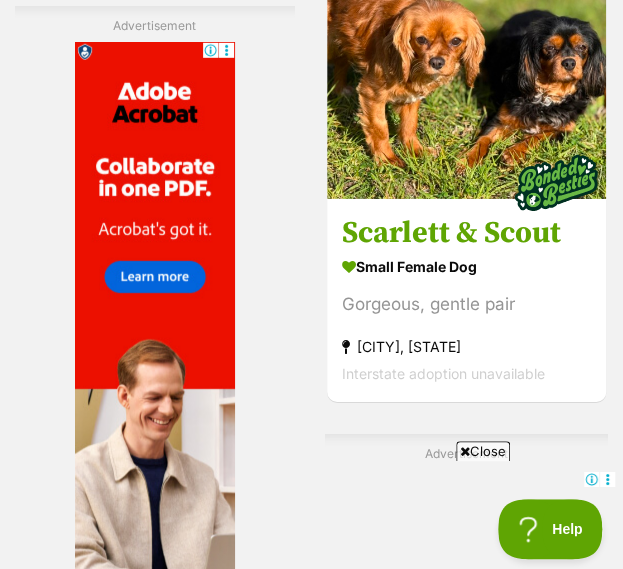 click on "Refine your search
Search for a pet
Search
Species
Cats (56)
Dogs (27)
Other Pets (4)
State
ACT (1)
NSW (54)
NT (1)
QLD (54)
VIC (19)
WA (2)
Include pets available for interstate adoption
Pets near me within
10km
25km
50km
100km
250km
50km
of
Update
Gender
Male (12)
Female (7)
Size
Small (19)
Medium (183)
Large (154)
Age
Puppy (8)
Adult (19)
Senior (5)
About my home
I have kids under 5 years old (7)
I have kids under 12 years old (10)
I have resident dogs (16)
I have resident cats (19)
Pets will be alone during work hours (16)
Advanced
Pets needing foster care (4)" at bounding box center [311, -4123] 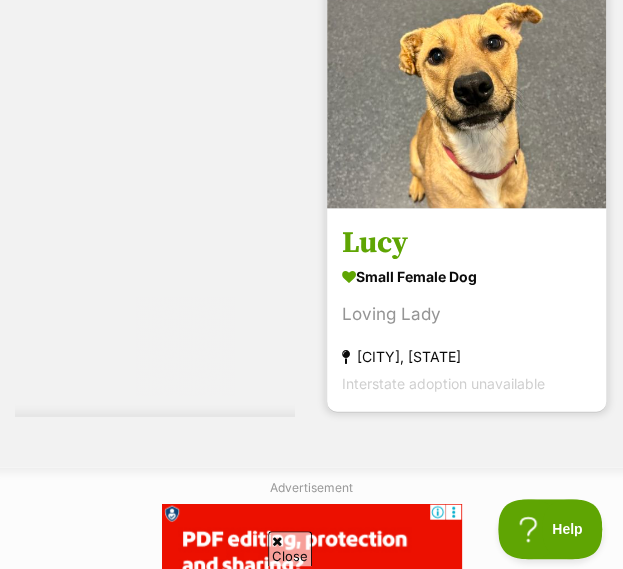 scroll, scrollTop: 11992, scrollLeft: 0, axis: vertical 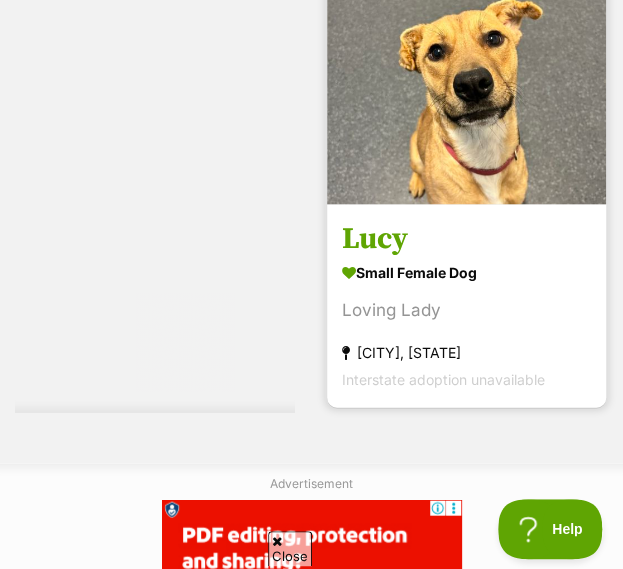click at bounding box center [466, 64] 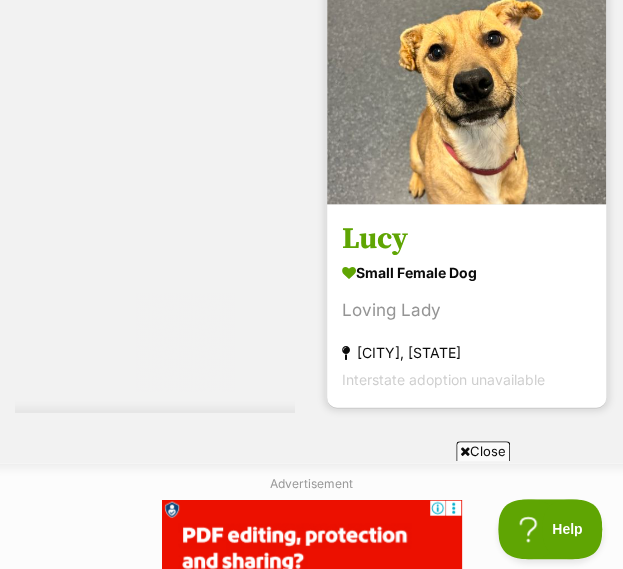 scroll, scrollTop: 0, scrollLeft: 0, axis: both 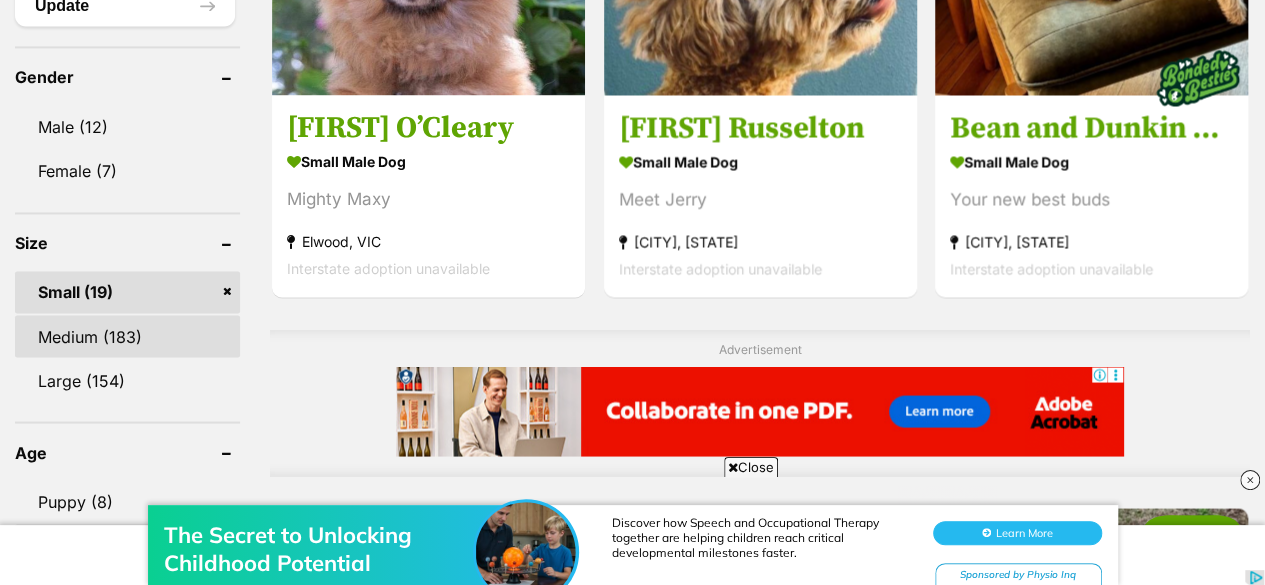 click on "Medium (183)" at bounding box center [127, 336] 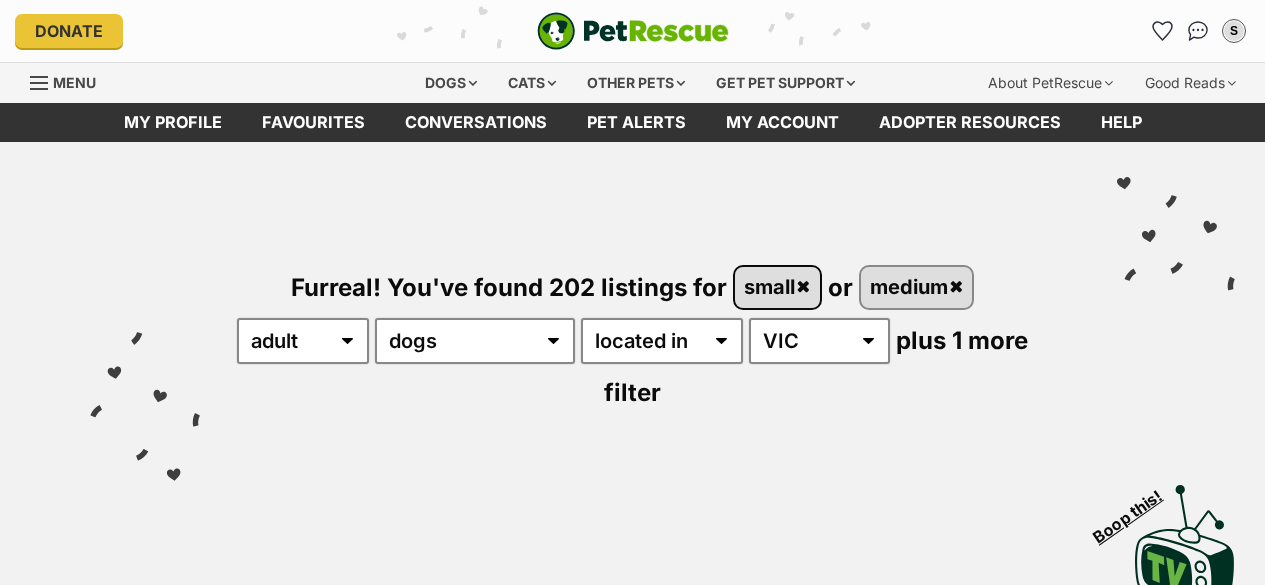 scroll, scrollTop: 0, scrollLeft: 0, axis: both 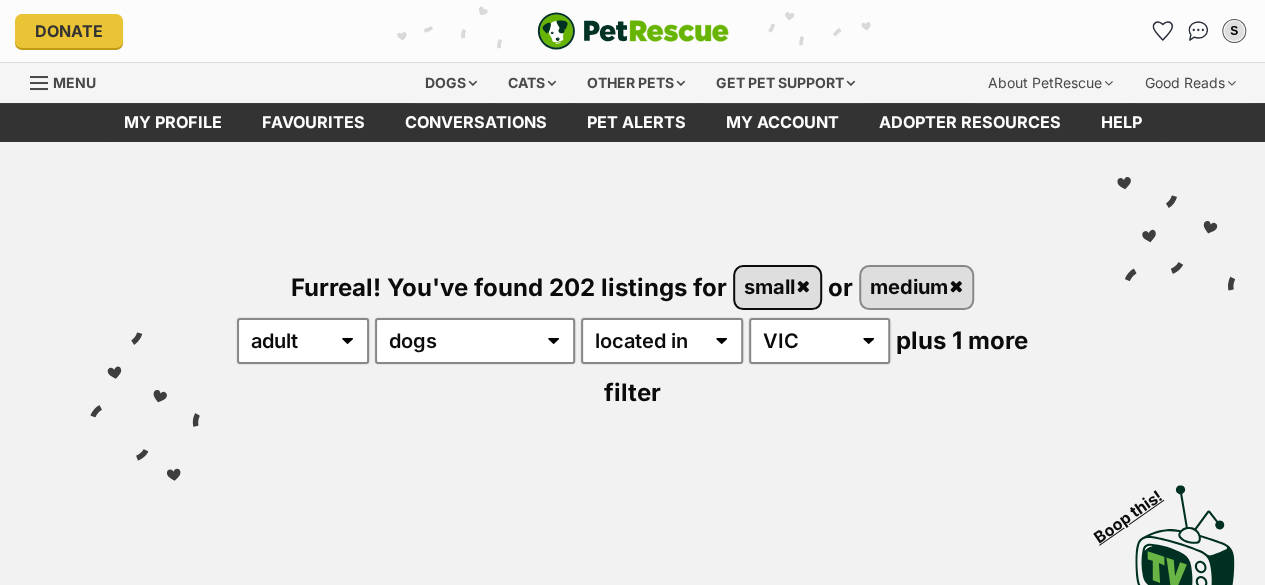 click on "small" at bounding box center (777, 287) 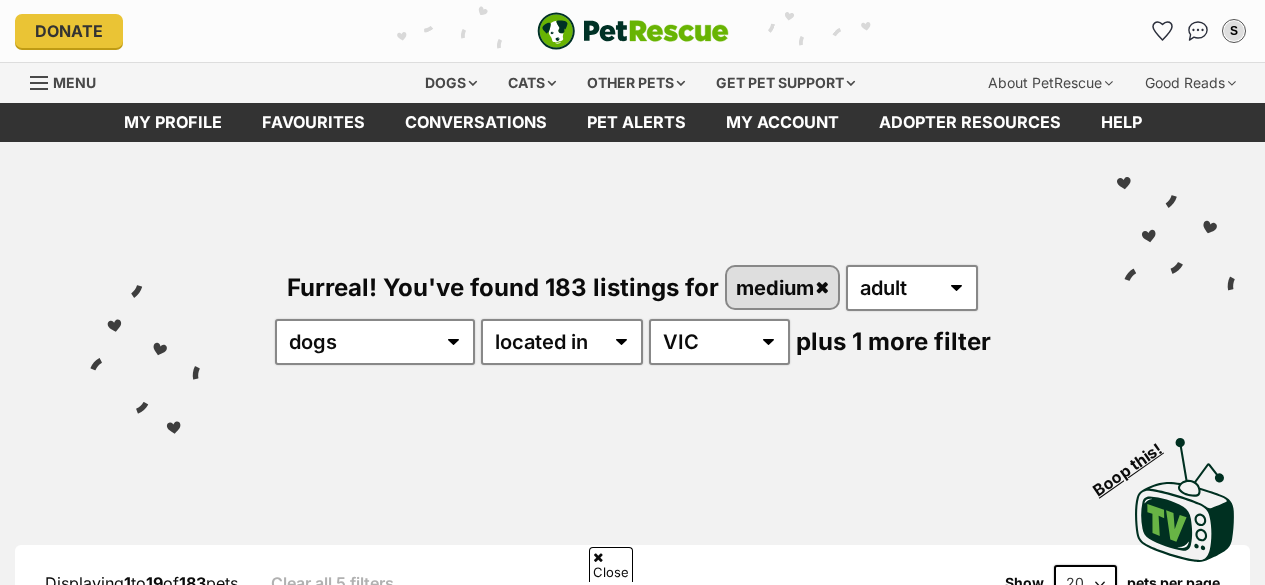 scroll, scrollTop: 563, scrollLeft: 0, axis: vertical 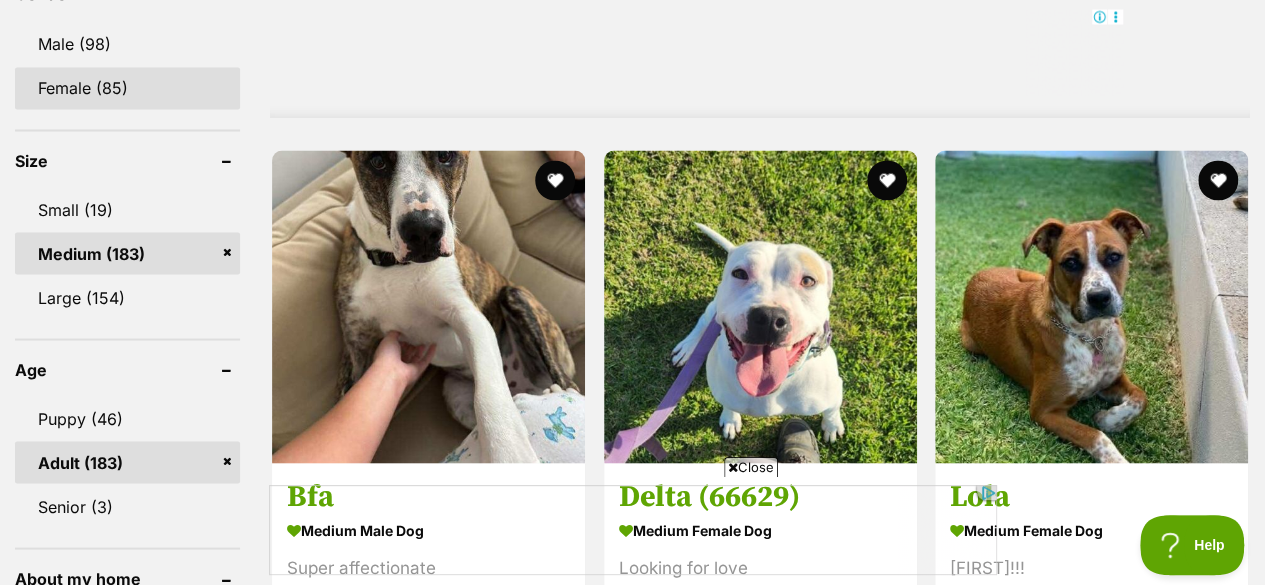 click on "Female (85)" at bounding box center (127, 88) 